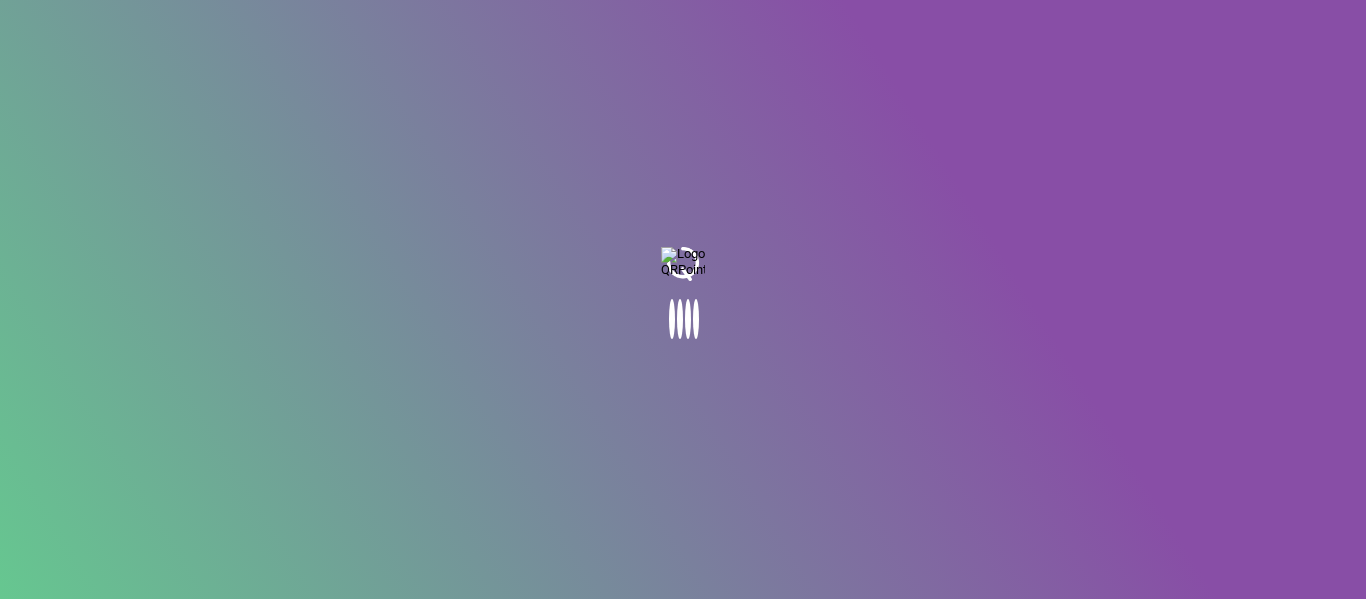scroll, scrollTop: 0, scrollLeft: 0, axis: both 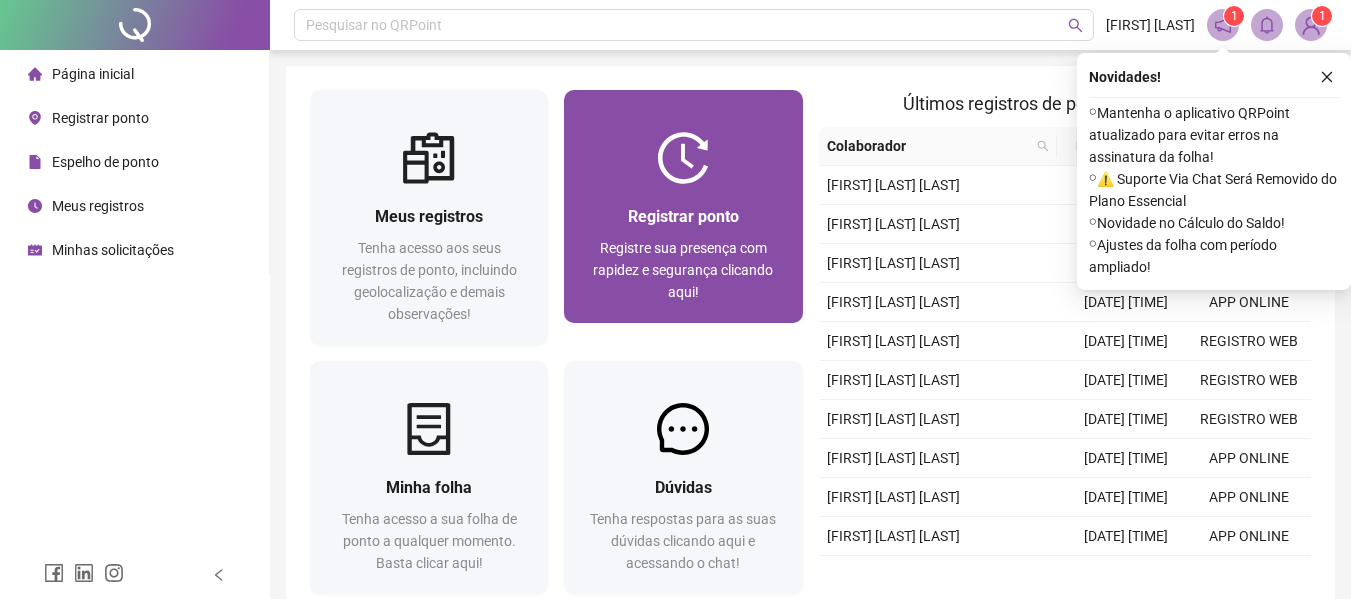 click on "Registre sua presença com rapidez e segurança clicando aqui!" at bounding box center [683, 270] 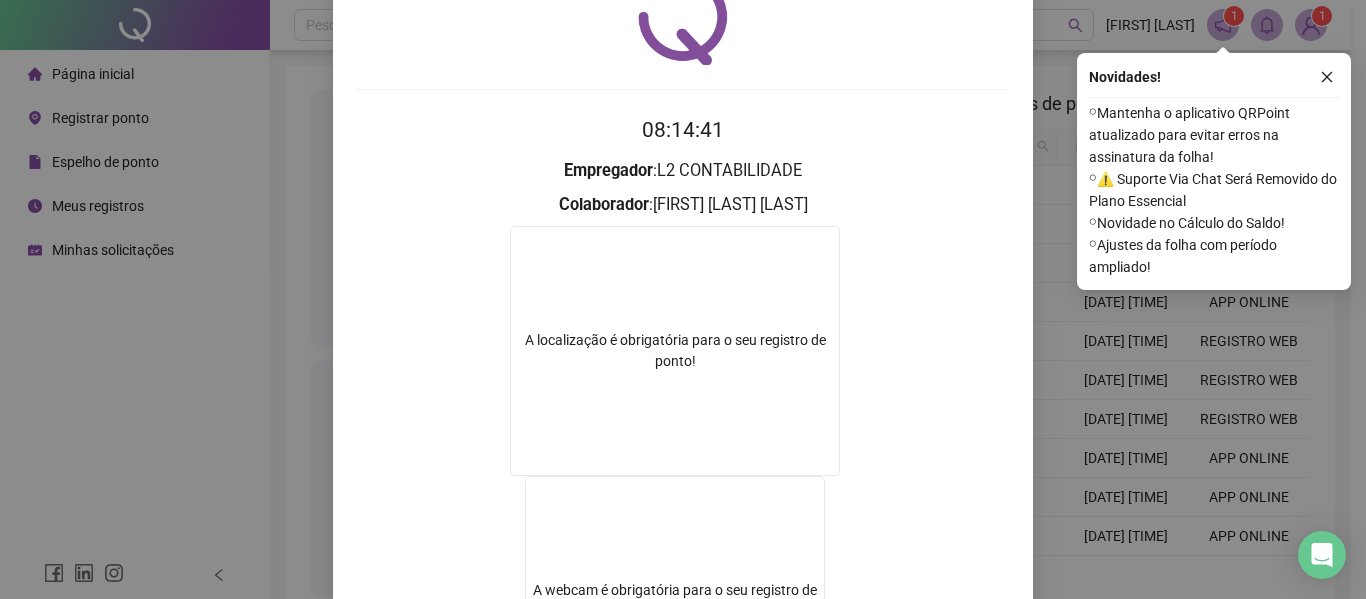 scroll, scrollTop: 366, scrollLeft: 0, axis: vertical 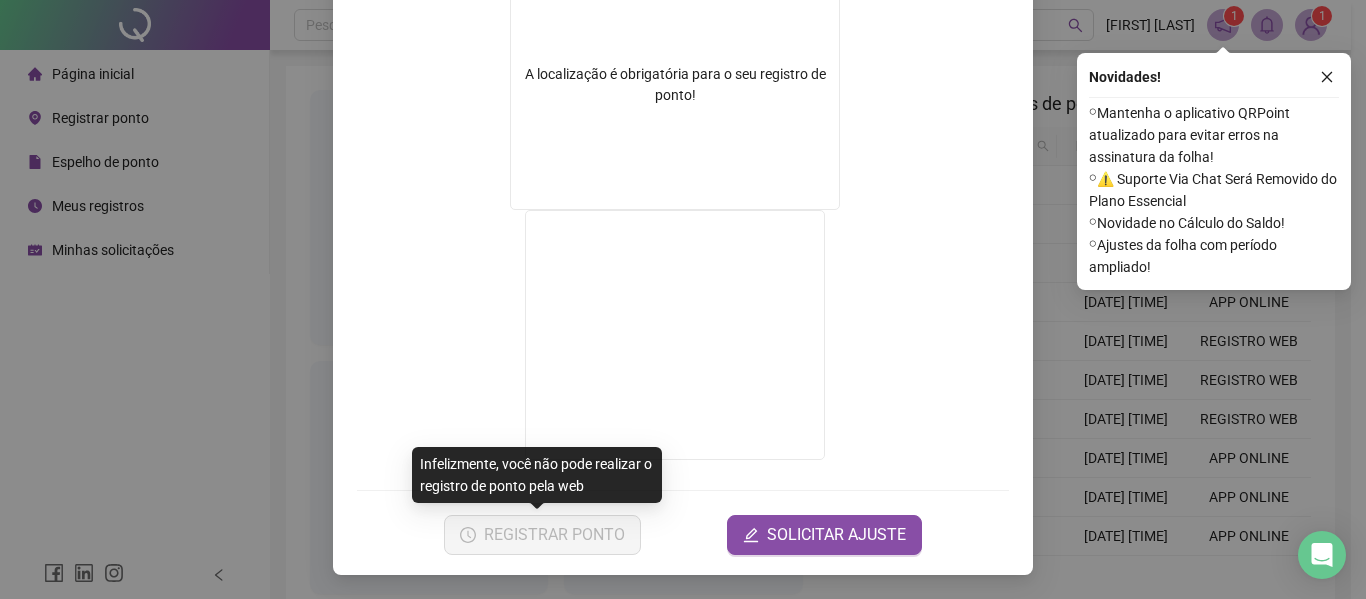 drag, startPoint x: 602, startPoint y: 552, endPoint x: 478, endPoint y: 266, distance: 311.72424 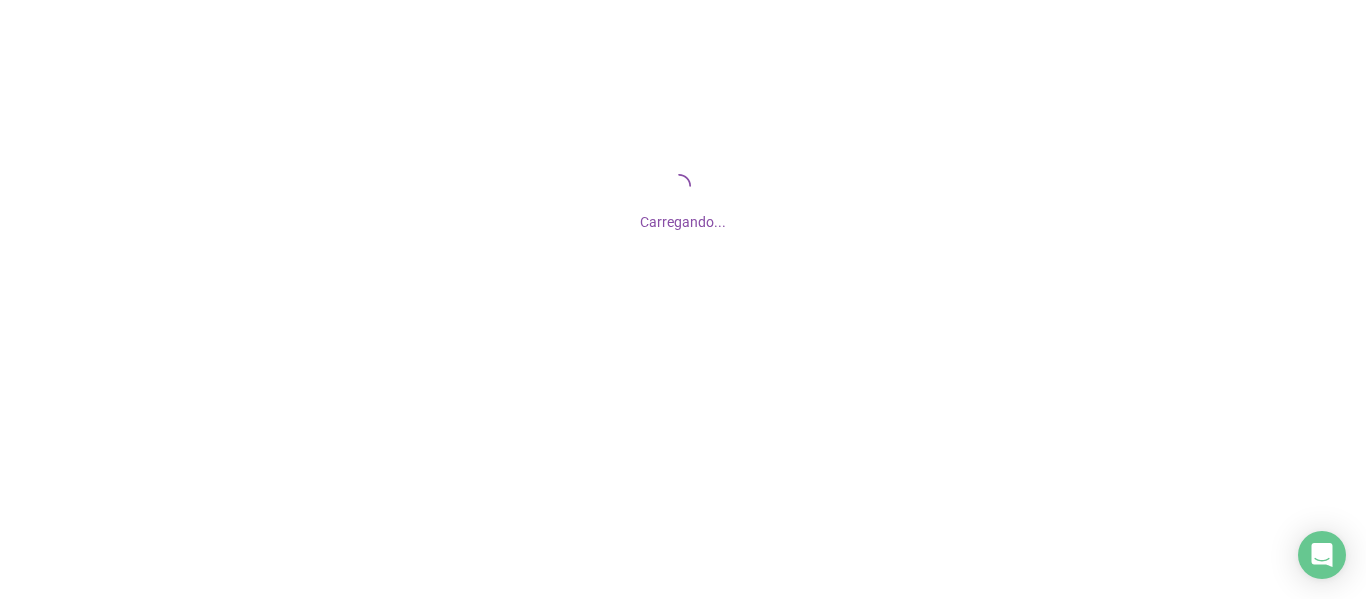 scroll, scrollTop: 0, scrollLeft: 0, axis: both 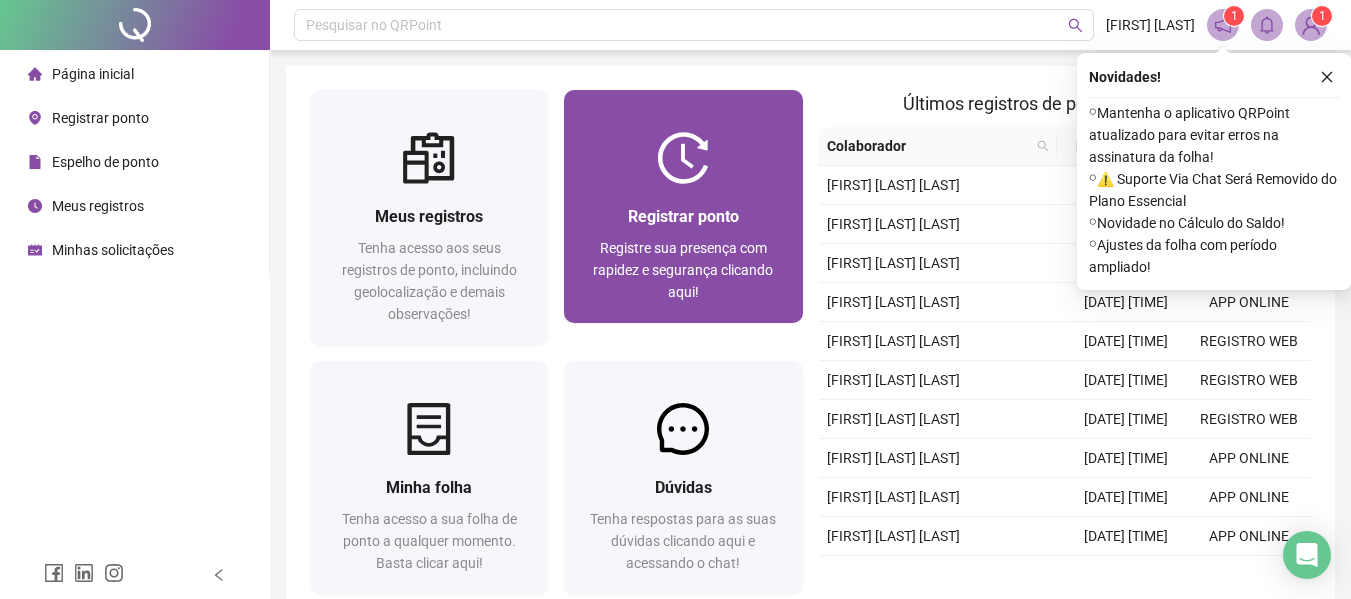 click on "Registre sua presença com rapidez e segurança clicando aqui!" at bounding box center (683, 270) 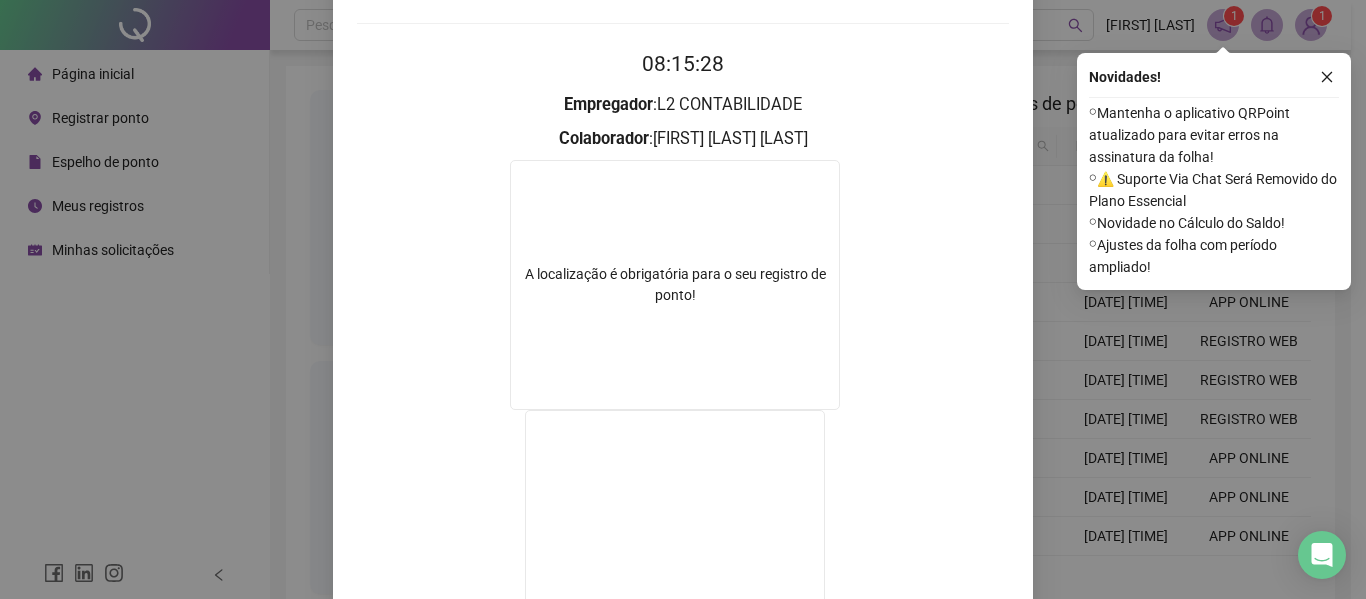 scroll, scrollTop: 366, scrollLeft: 0, axis: vertical 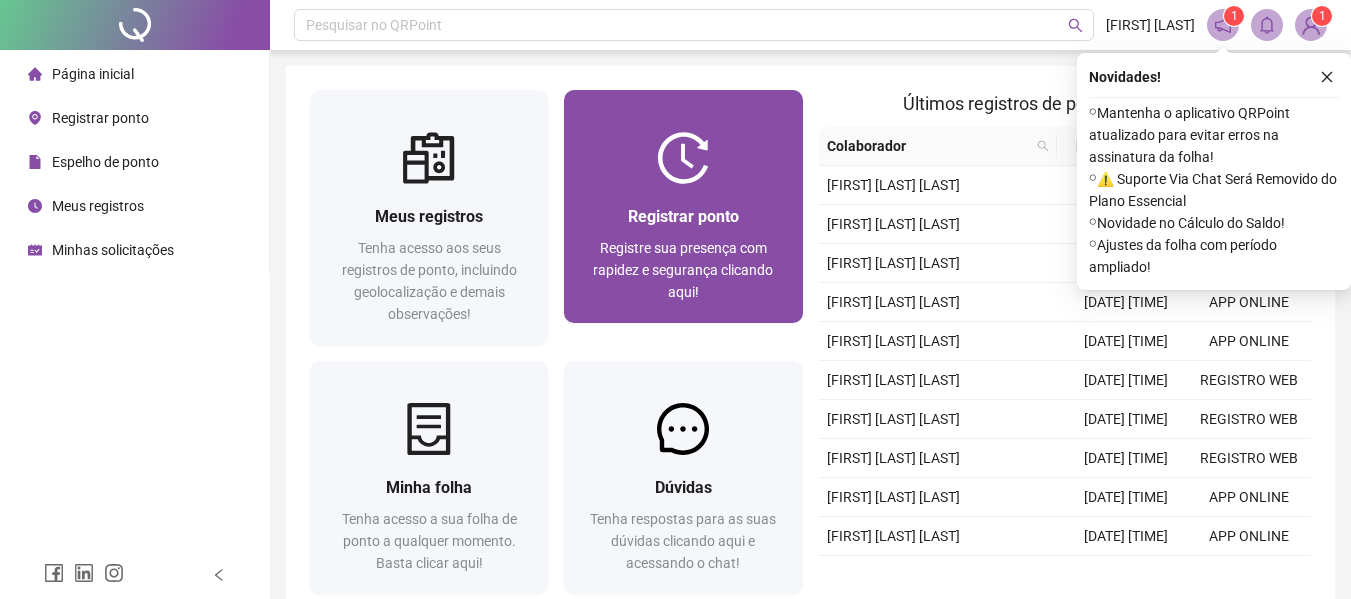 click on "Registre sua presença com rapidez e segurança clicando aqui!" at bounding box center [683, 270] 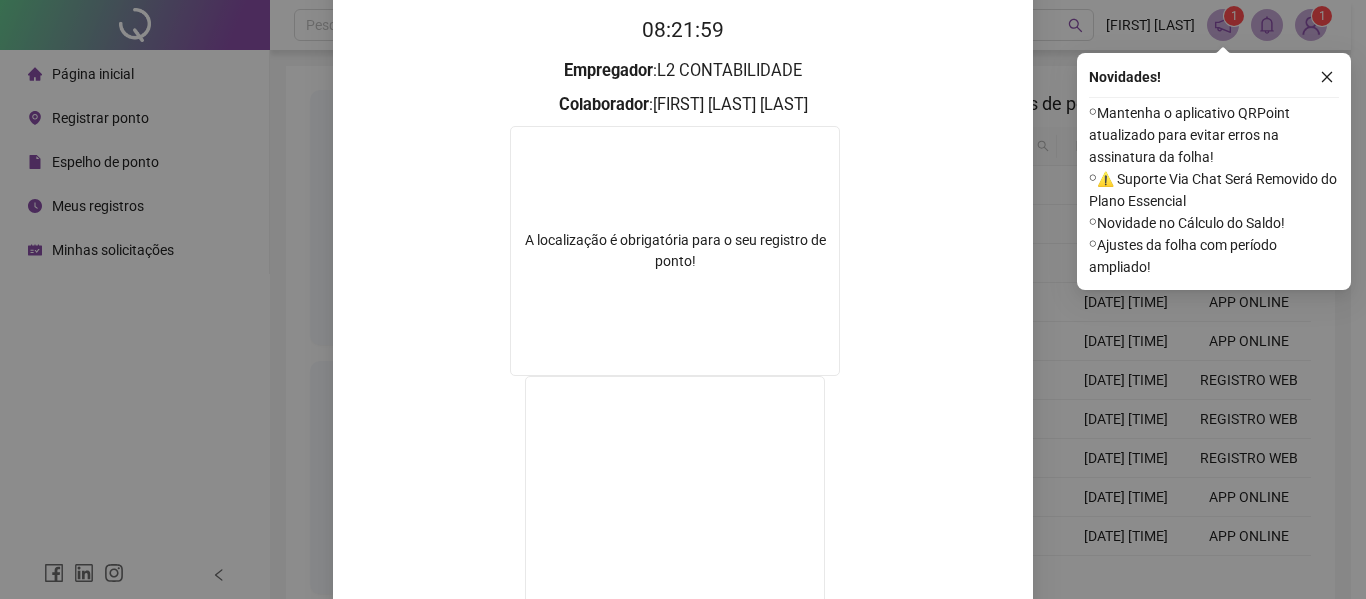 scroll, scrollTop: 366, scrollLeft: 0, axis: vertical 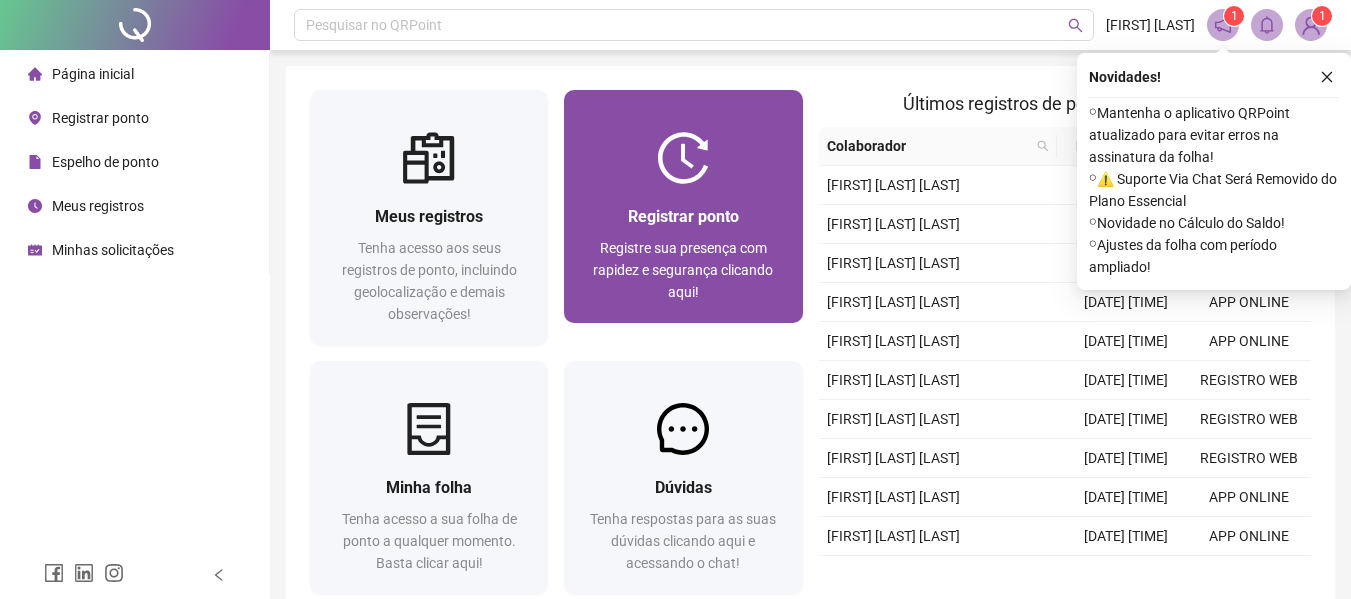 click on "Registrar ponto Registre sua presença com rapidez e segurança clicando aqui!" at bounding box center (683, 253) 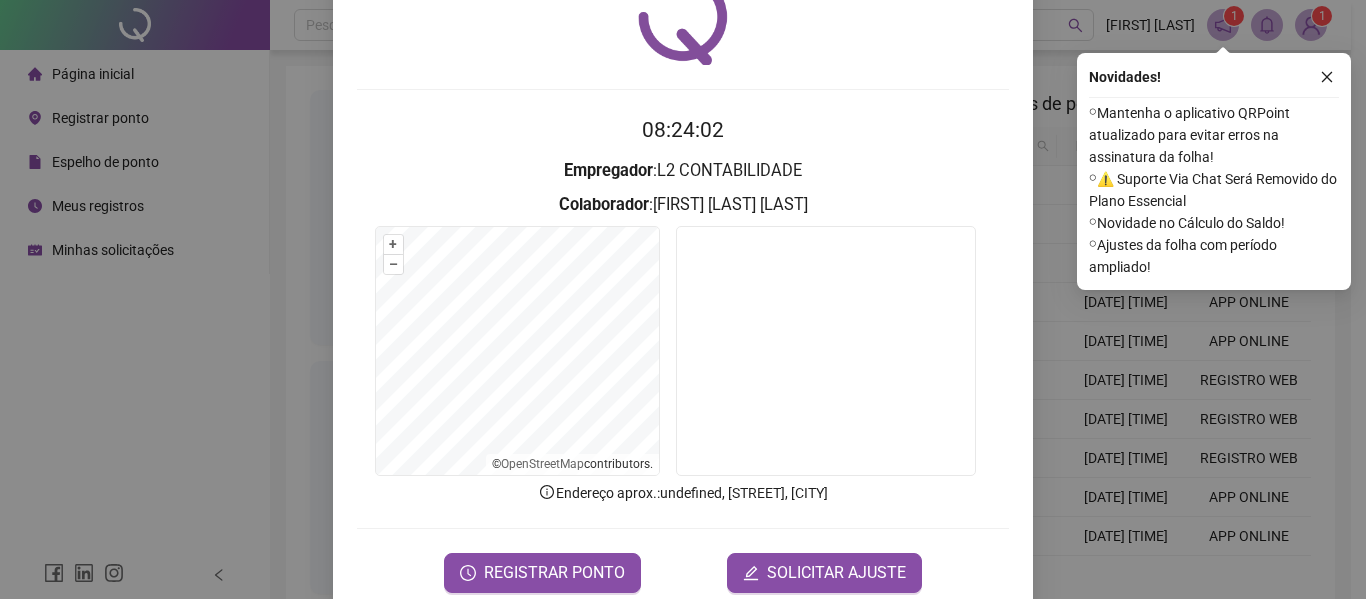 scroll, scrollTop: 0, scrollLeft: 0, axis: both 